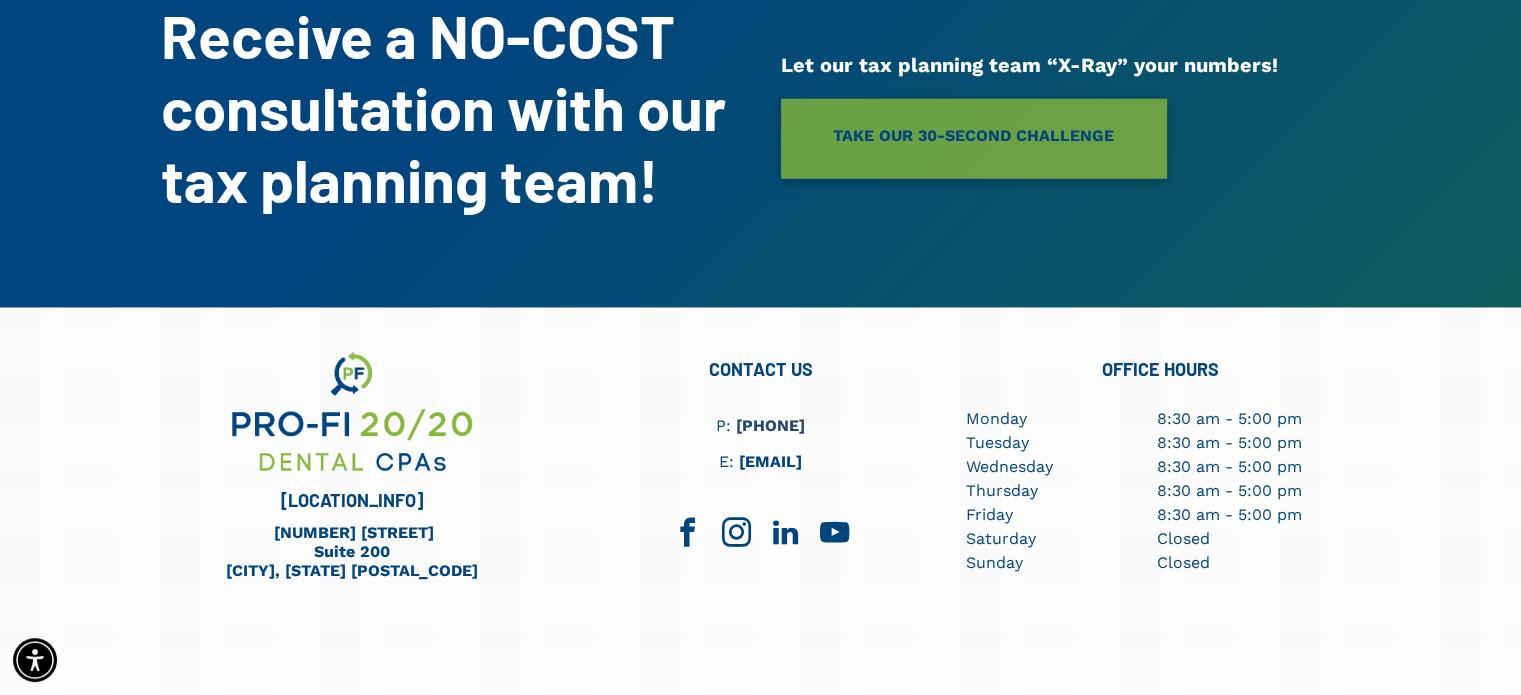 scroll, scrollTop: 5654, scrollLeft: 0, axis: vertical 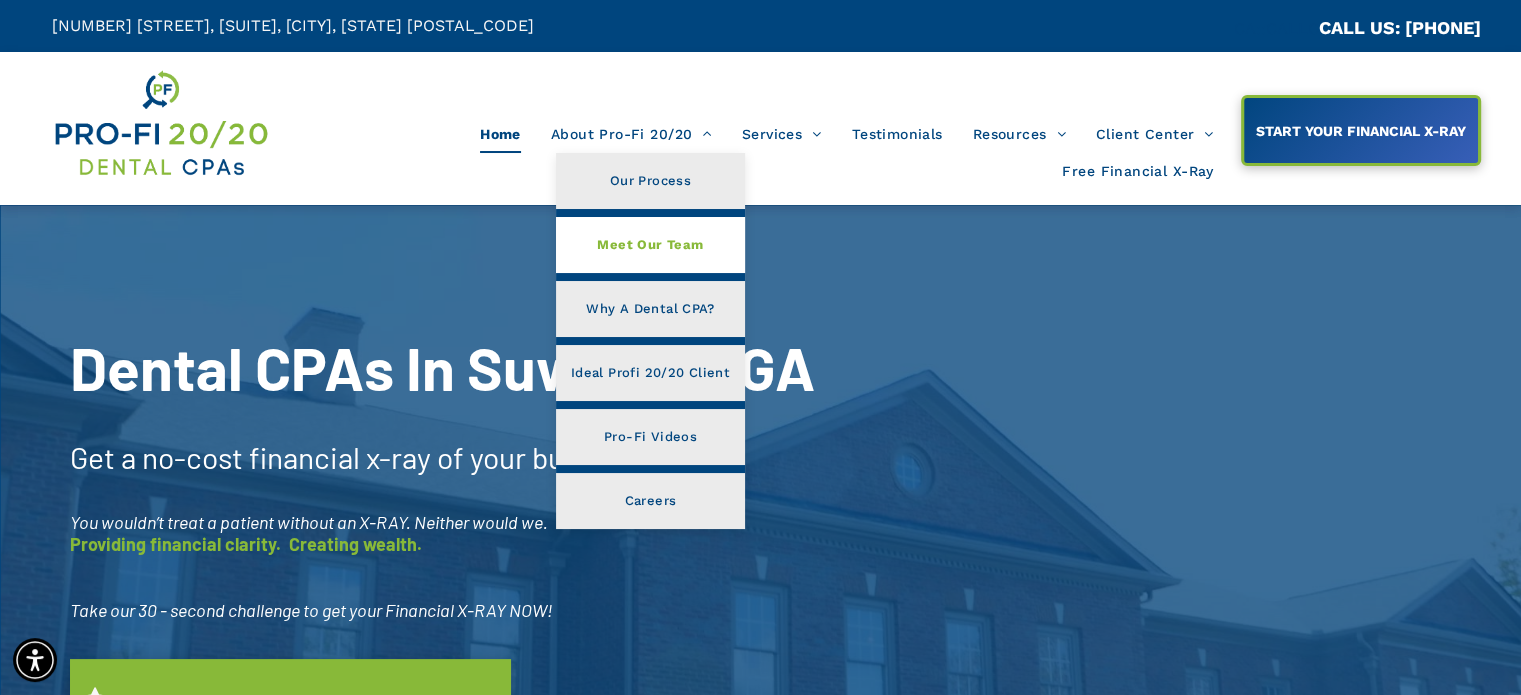 click on "Meet Our Team" at bounding box center [650, 245] 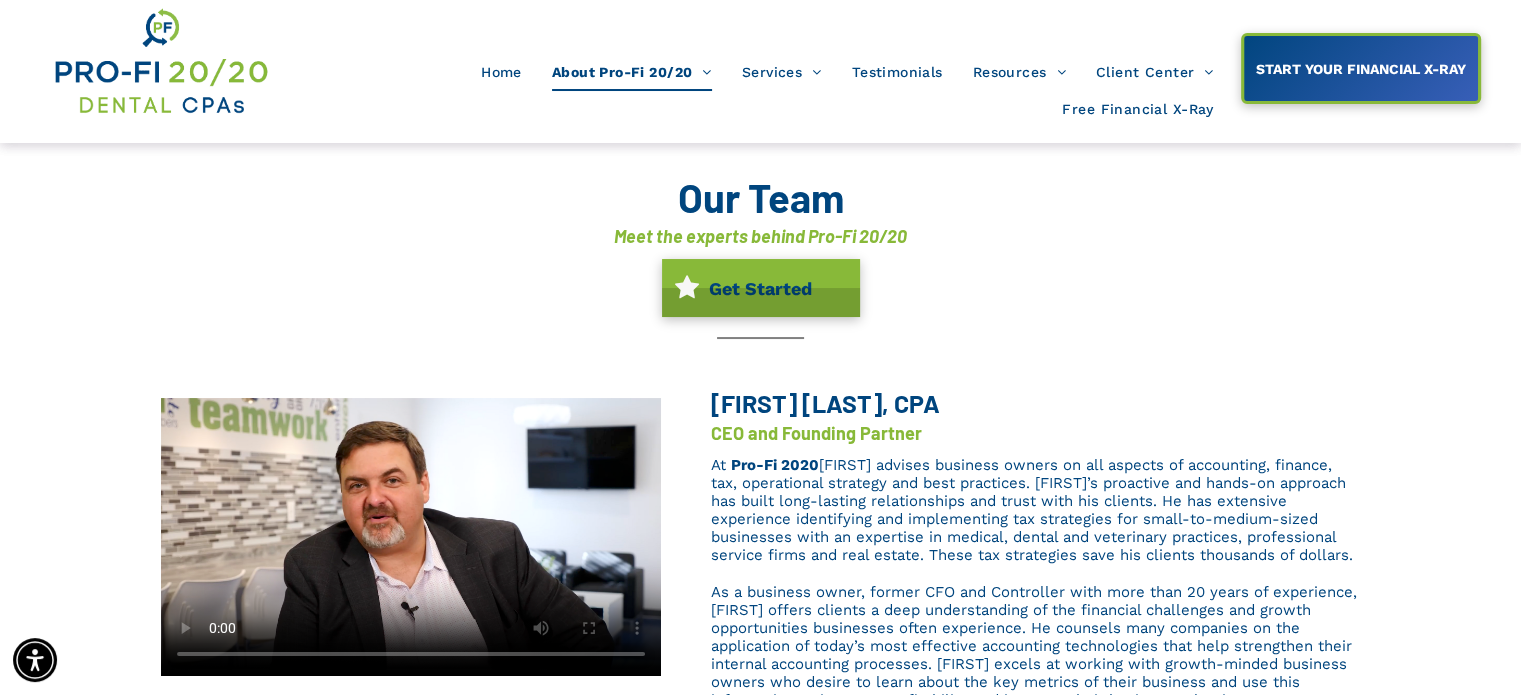 scroll, scrollTop: 0, scrollLeft: 0, axis: both 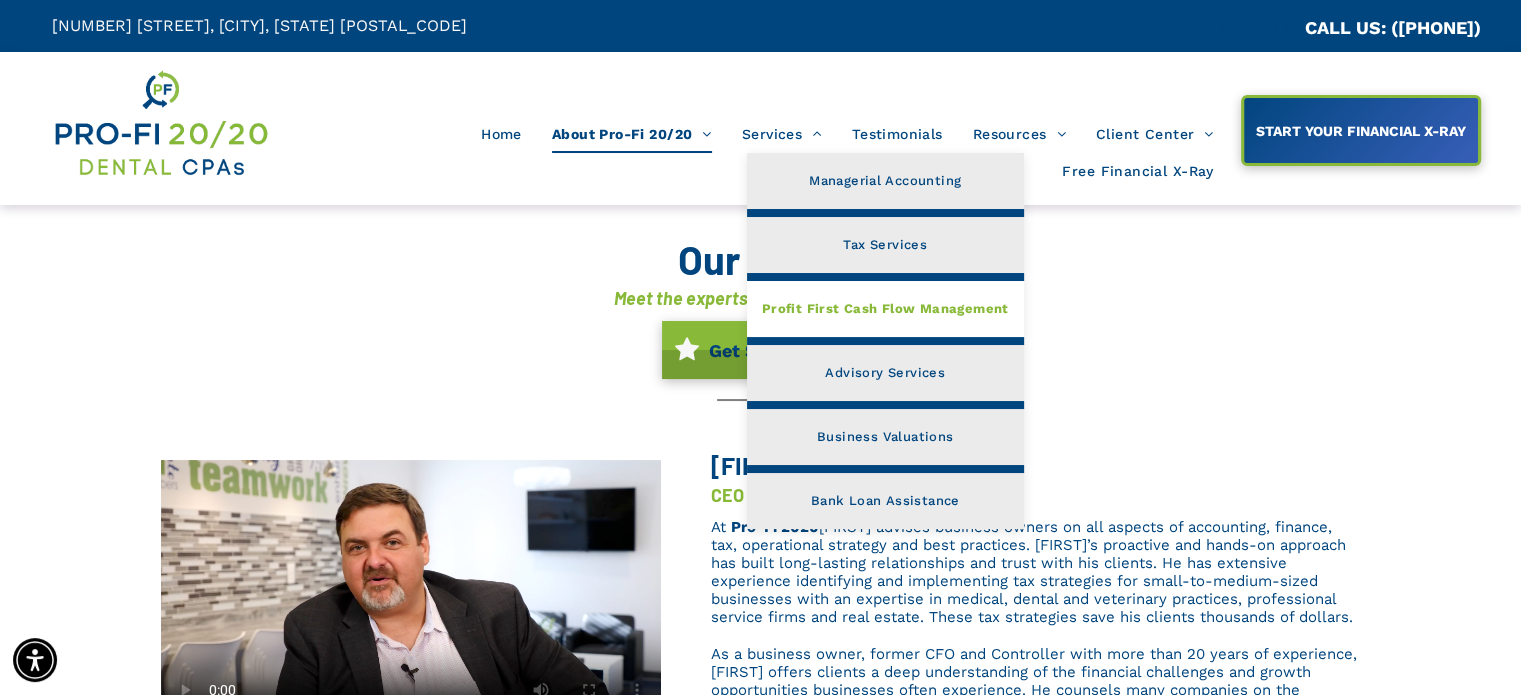 click on "Profit First Cash Flow Management" at bounding box center [885, 309] 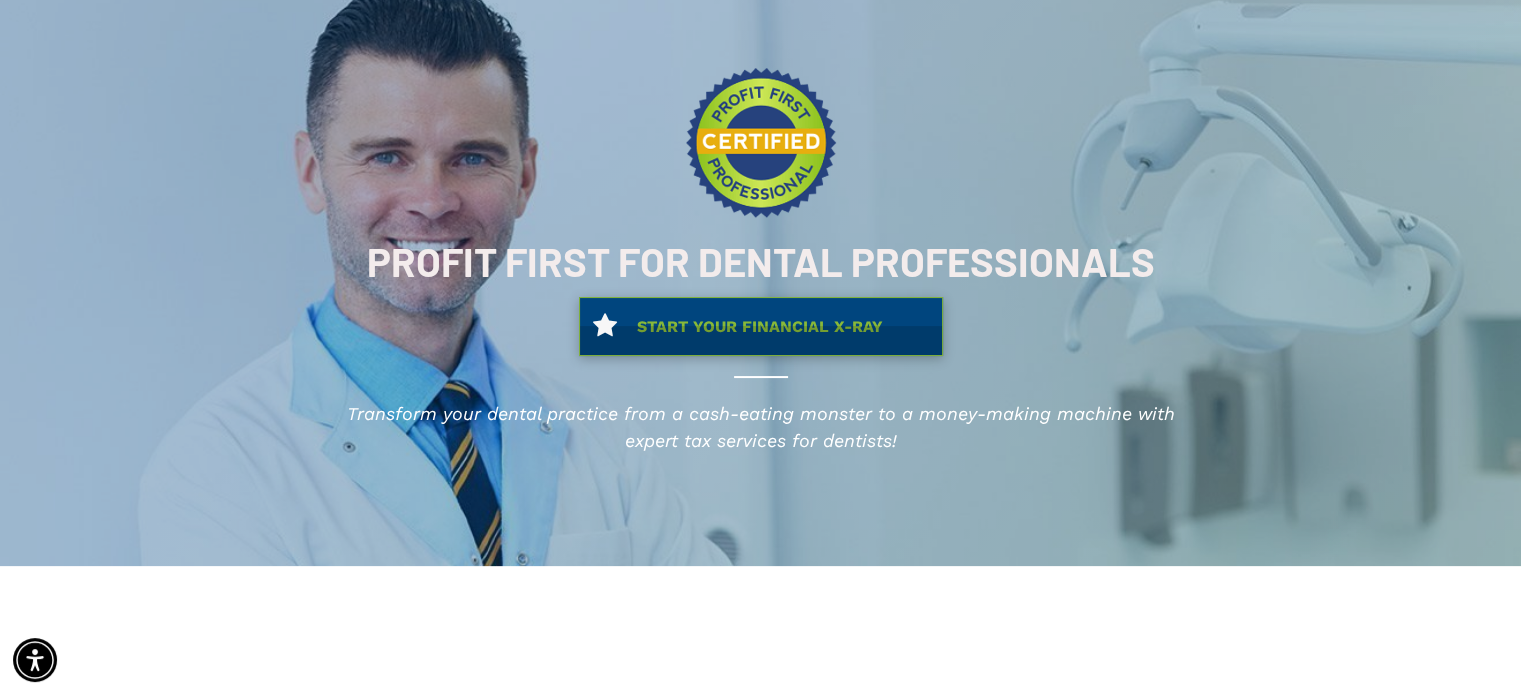 scroll, scrollTop: 200, scrollLeft: 0, axis: vertical 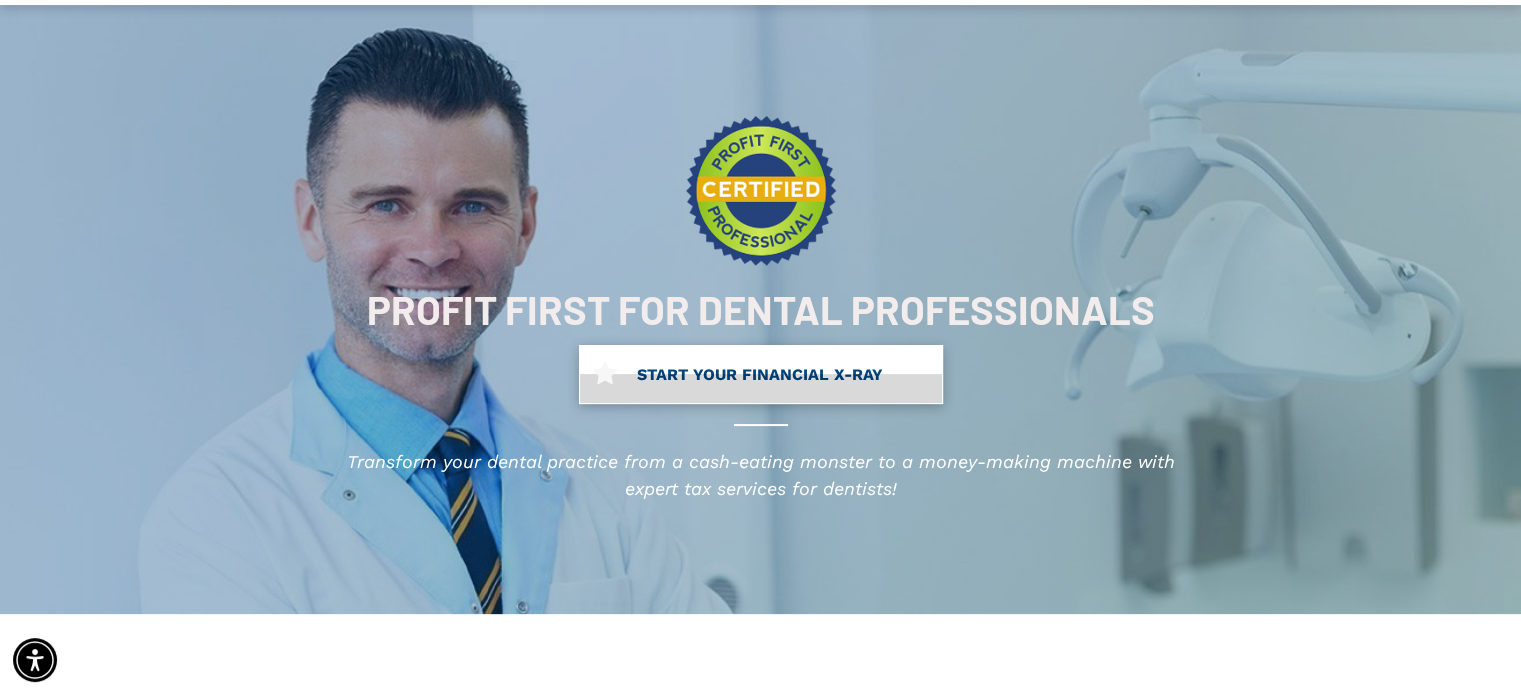 click on "START YOUR FINANCIAL X-RAY" at bounding box center (760, 374) 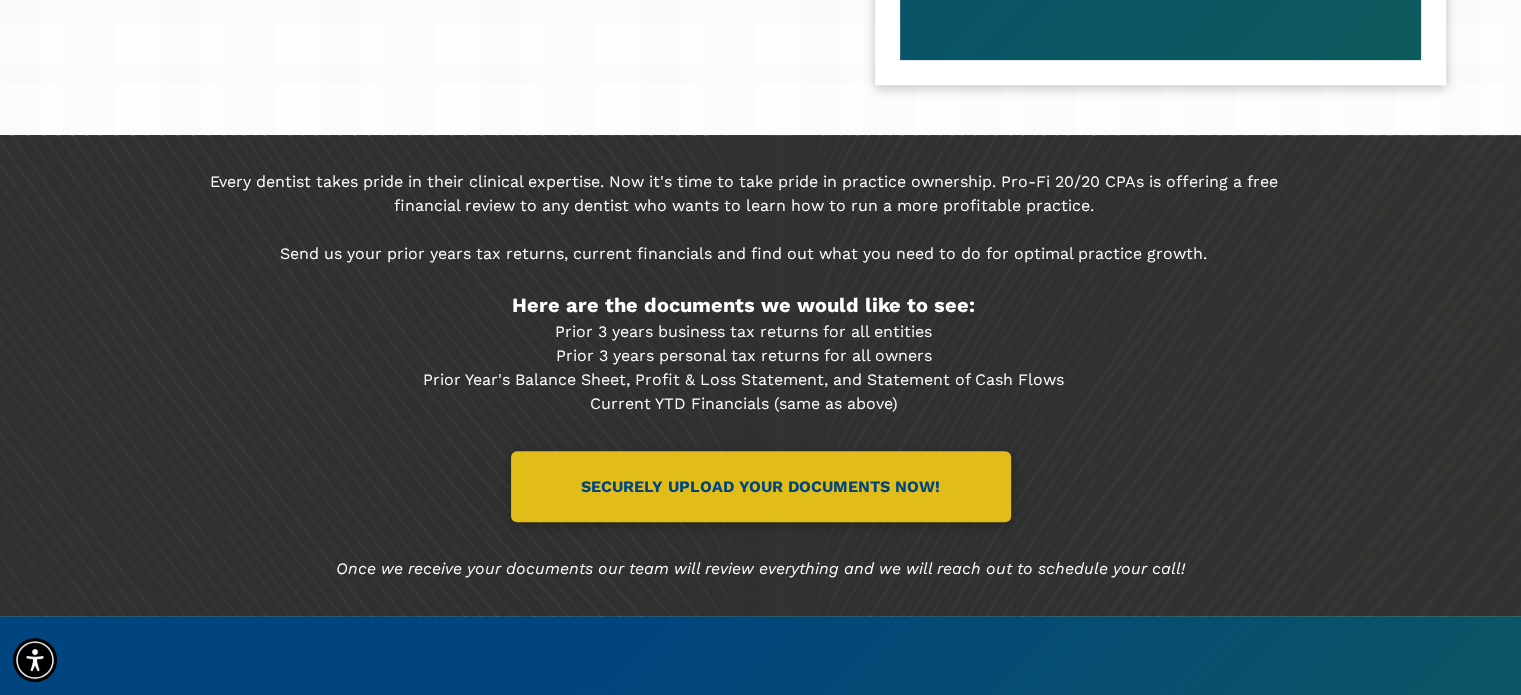 scroll, scrollTop: 2300, scrollLeft: 0, axis: vertical 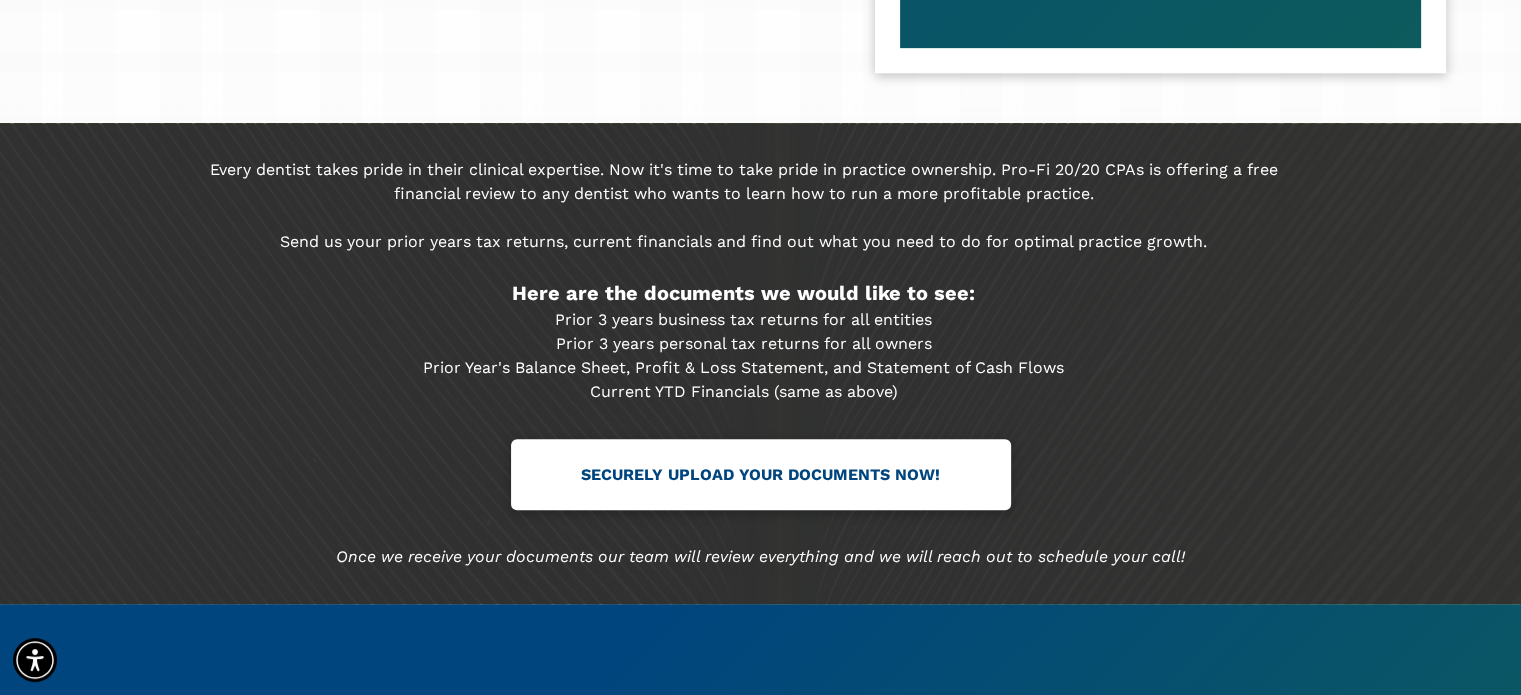 click on "SECURELY UPLOAD YOUR DOCUMENTS NOW!" at bounding box center (760, 474) 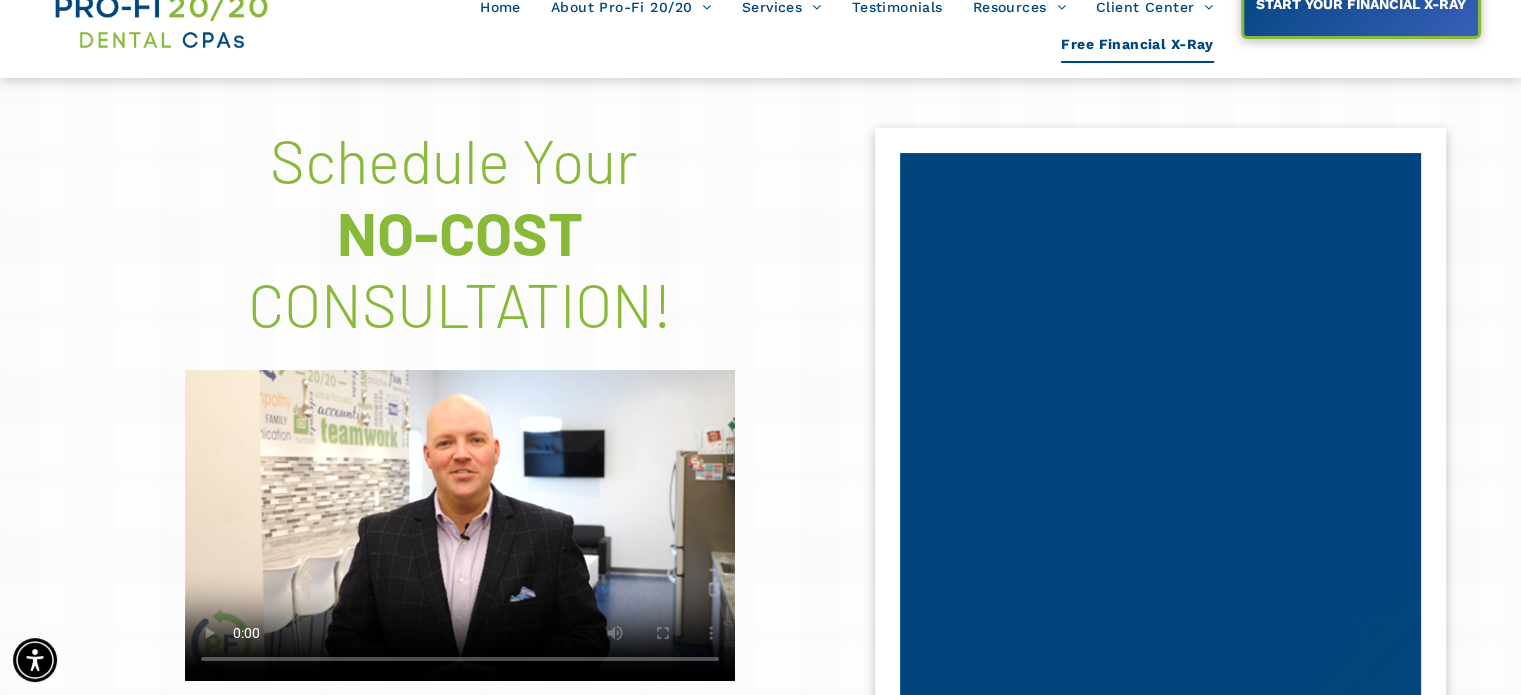 scroll, scrollTop: 300, scrollLeft: 0, axis: vertical 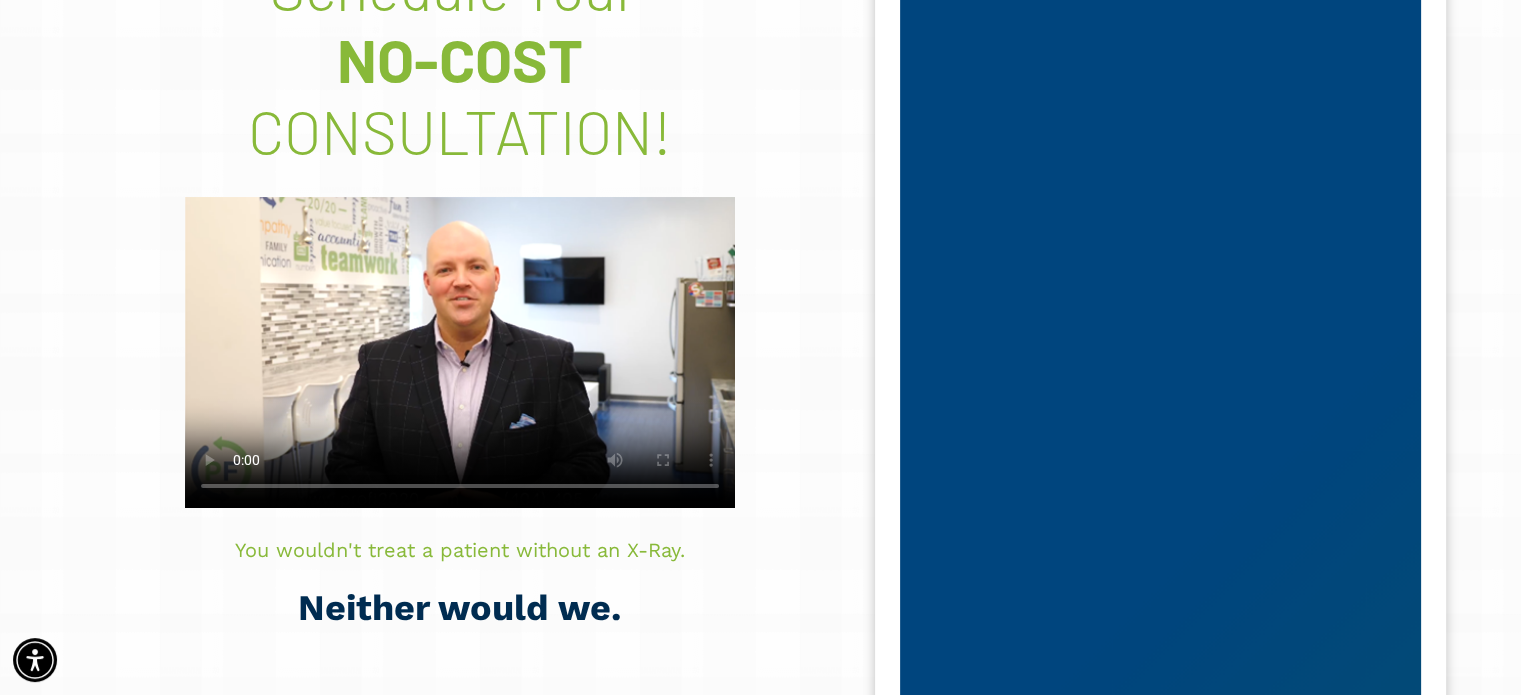 click at bounding box center (460, 352) 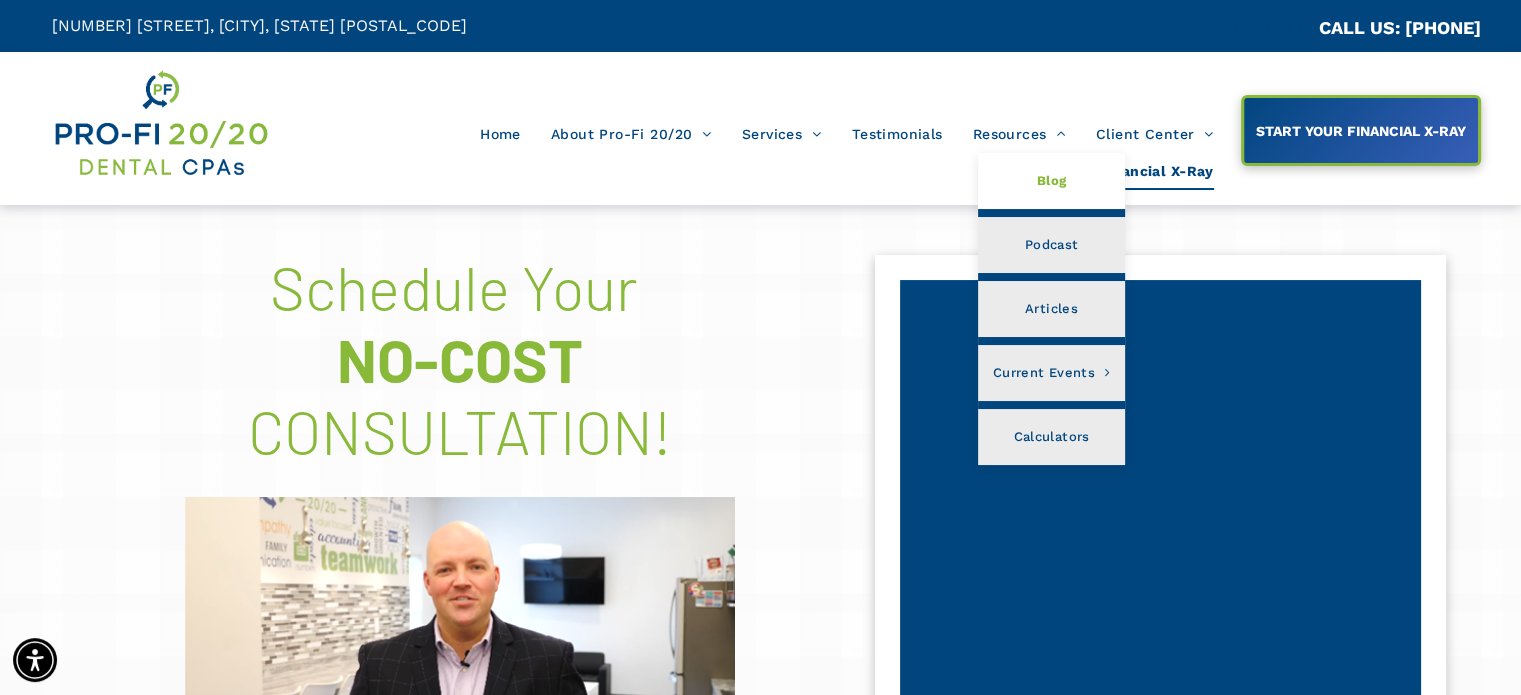 click on "Blog" at bounding box center (1052, 181) 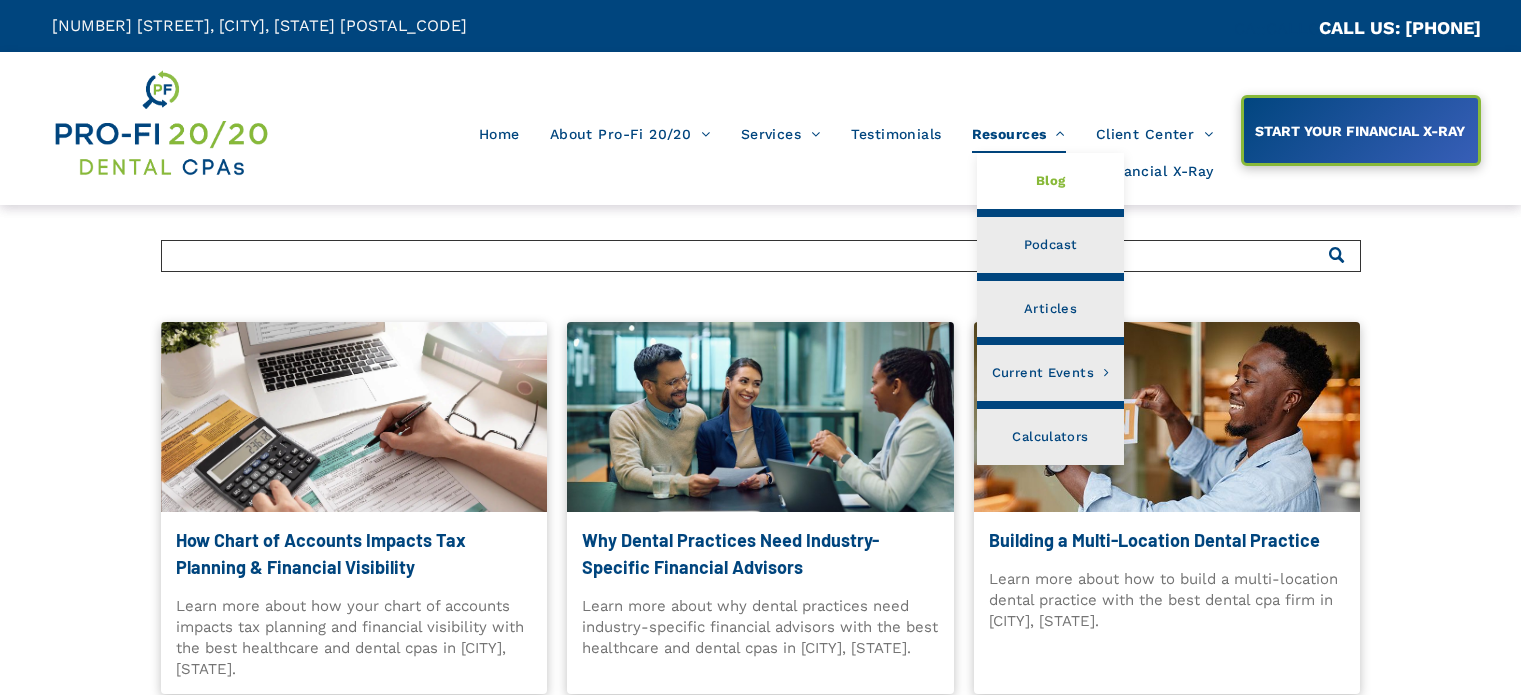 scroll, scrollTop: 0, scrollLeft: 0, axis: both 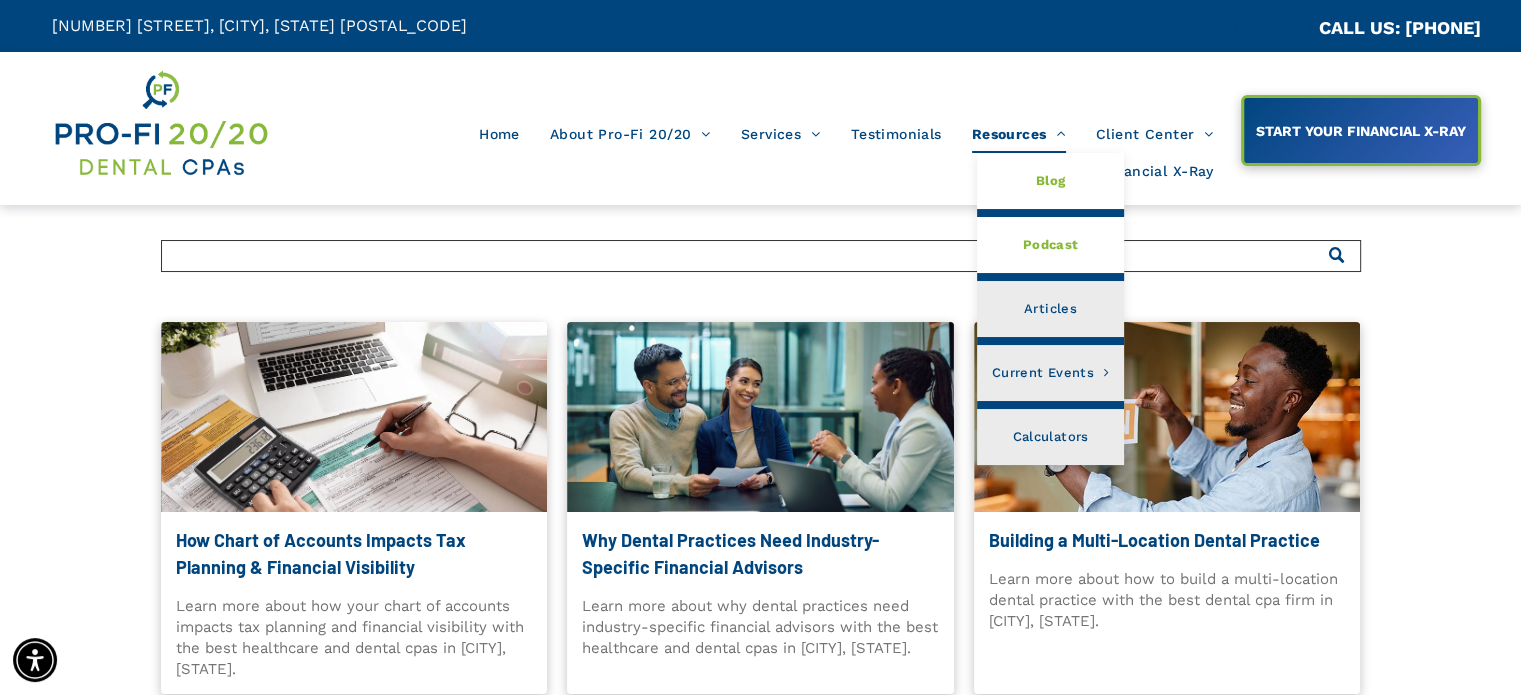 click on "Podcast" at bounding box center (1051, 245) 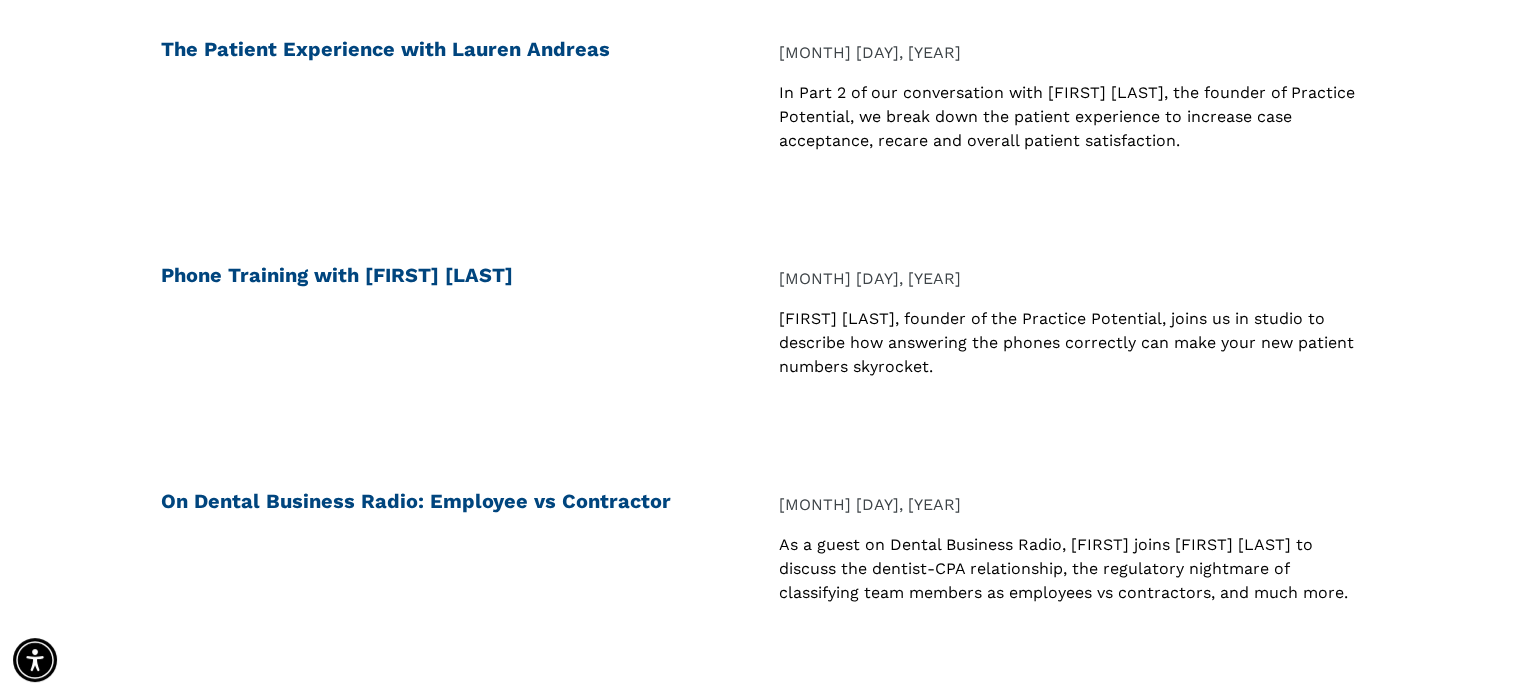 scroll, scrollTop: 1200, scrollLeft: 0, axis: vertical 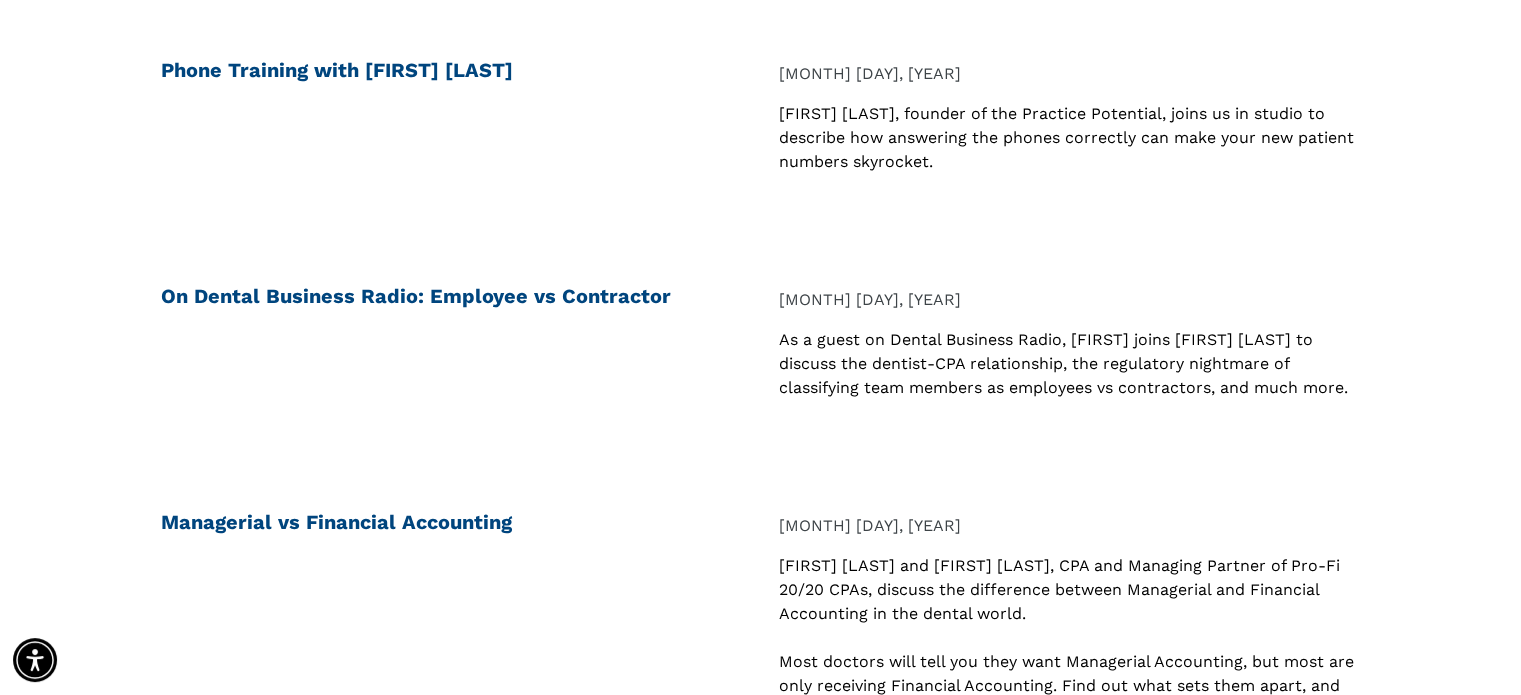 drag, startPoint x: 997, startPoint y: 231, endPoint x: 1480, endPoint y: 302, distance: 488.19055 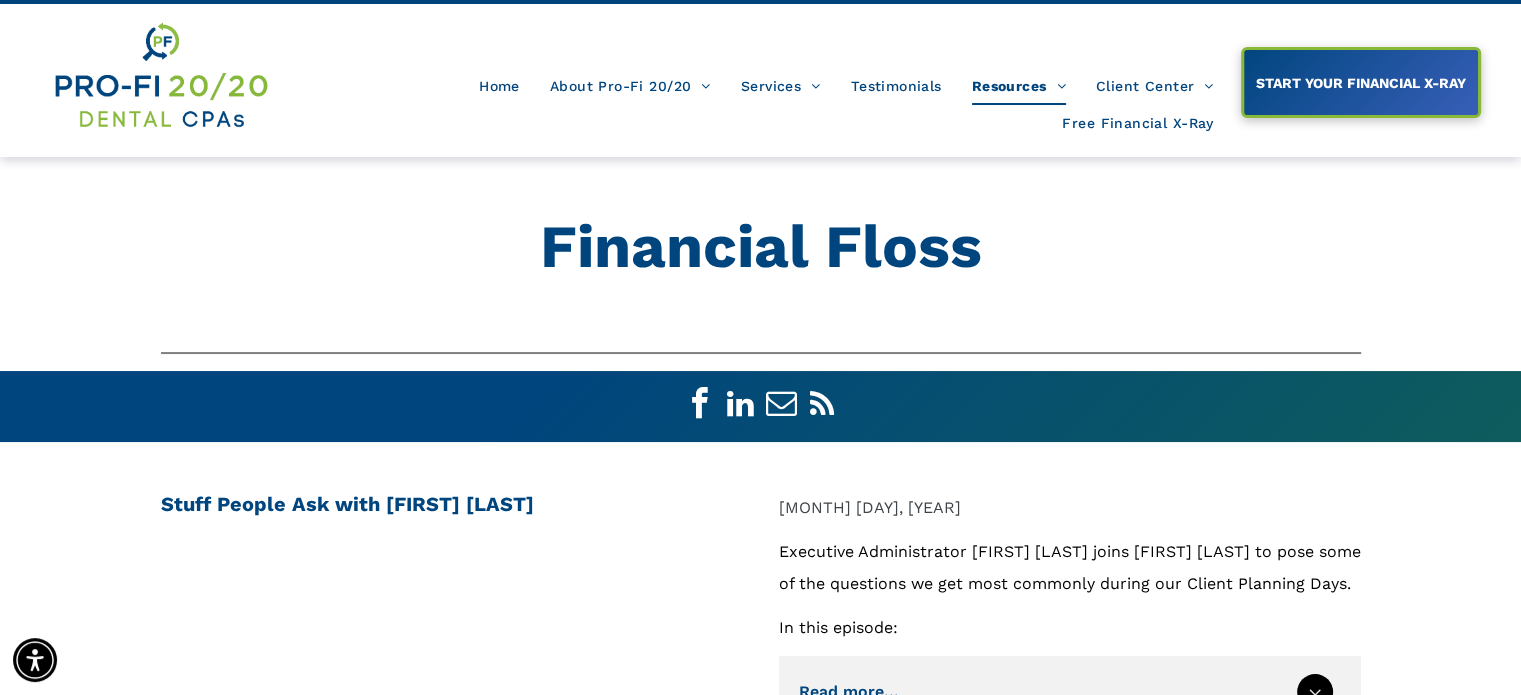 scroll, scrollTop: 0, scrollLeft: 0, axis: both 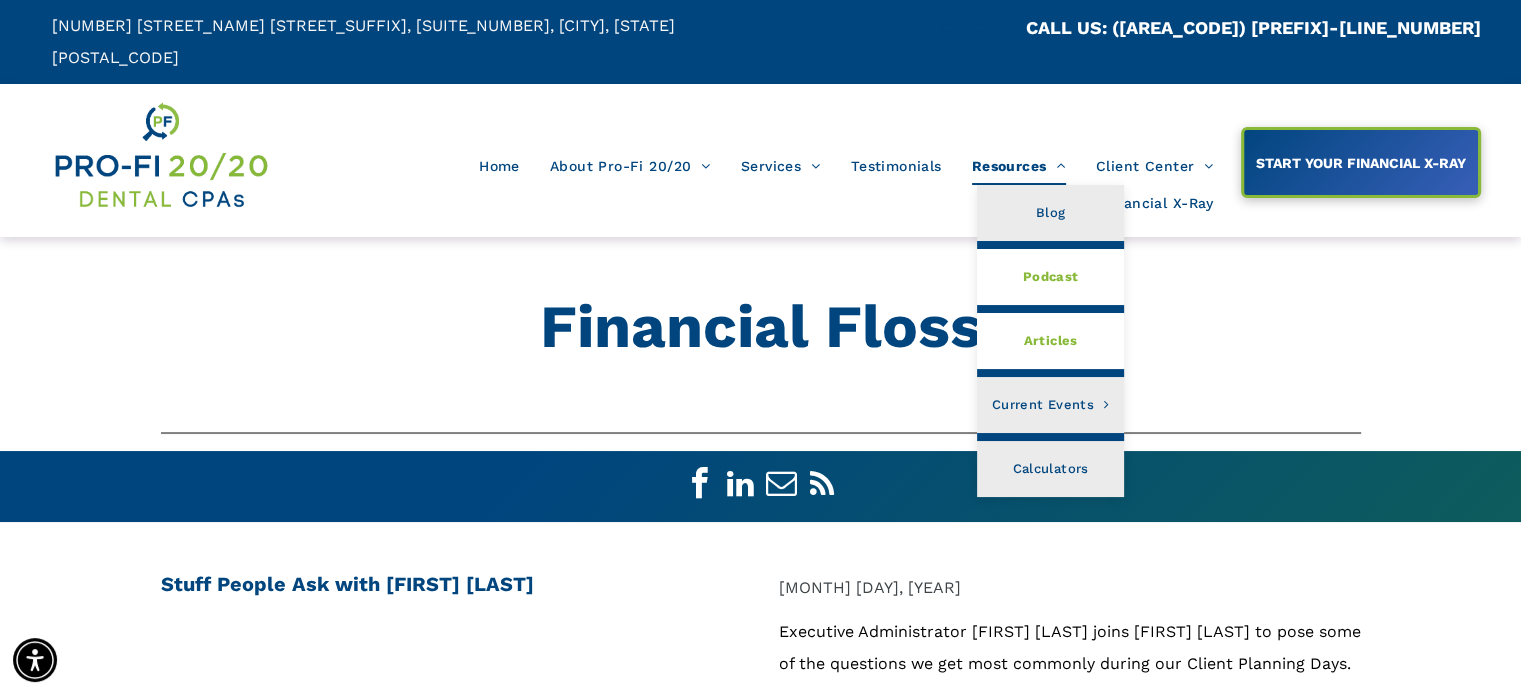click on "Articles" at bounding box center (1050, 341) 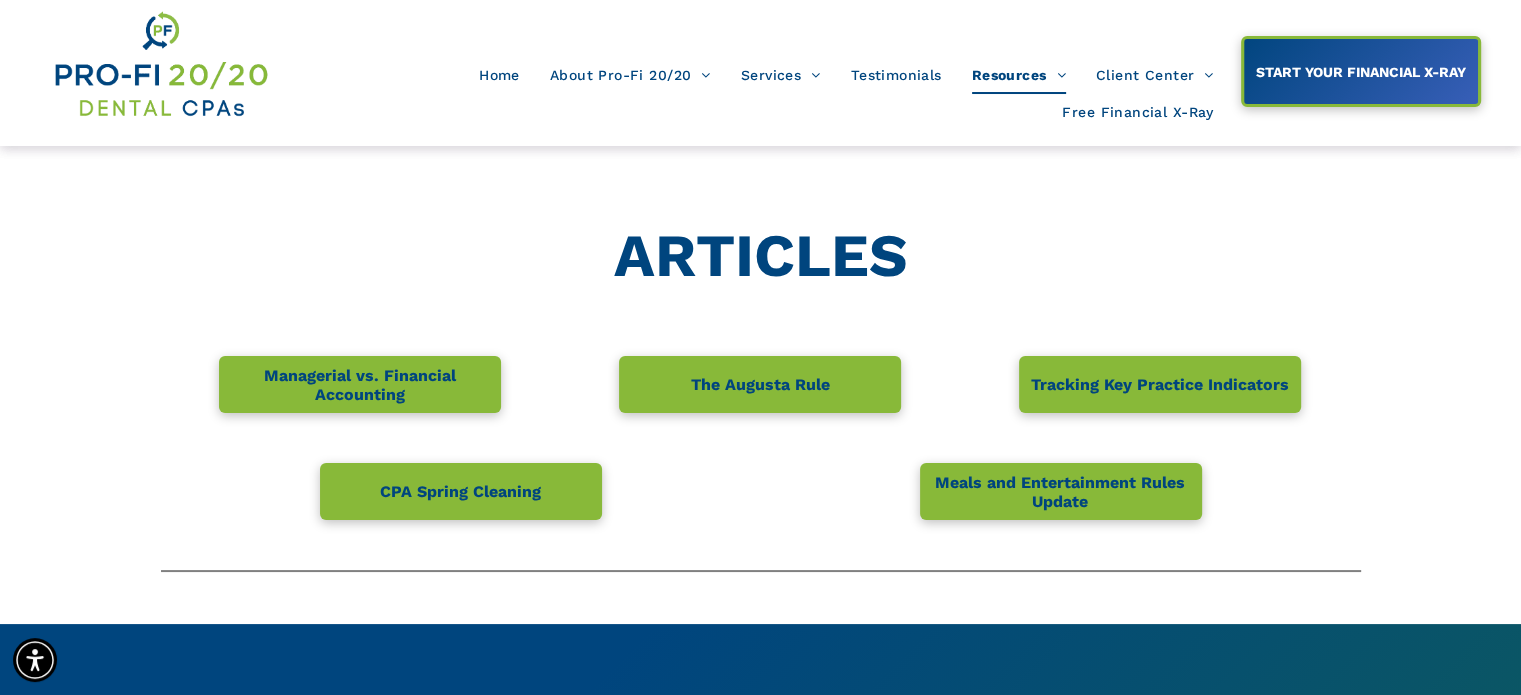 scroll, scrollTop: 0, scrollLeft: 0, axis: both 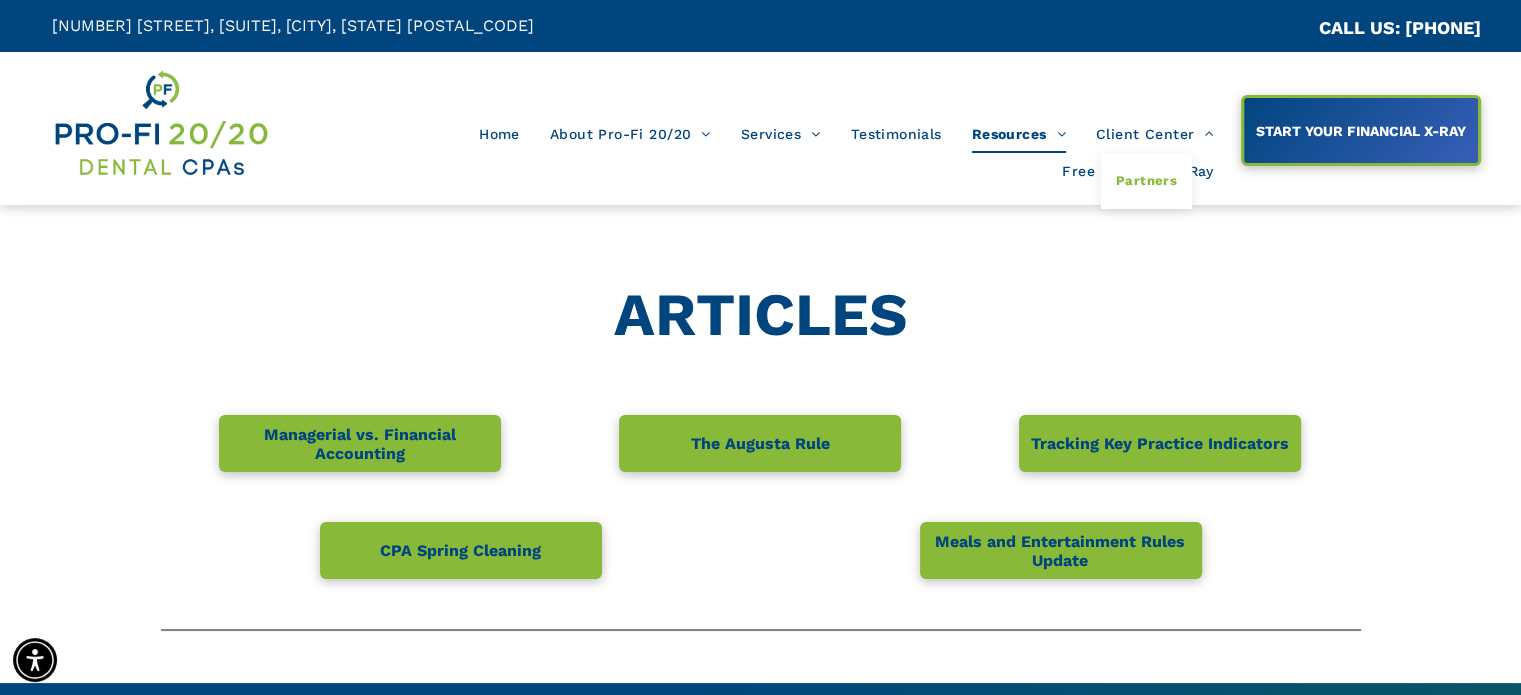 click on "Partners" at bounding box center (1146, 181) 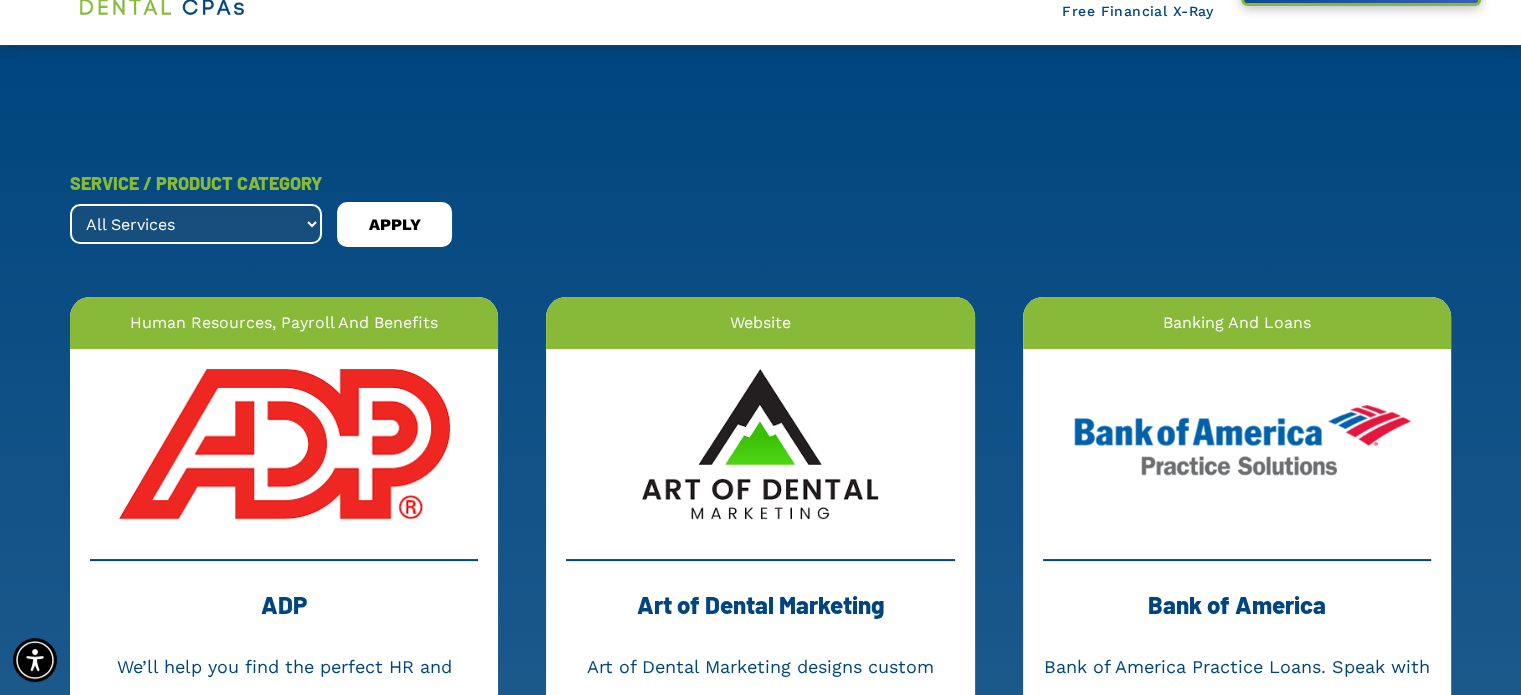scroll, scrollTop: 0, scrollLeft: 0, axis: both 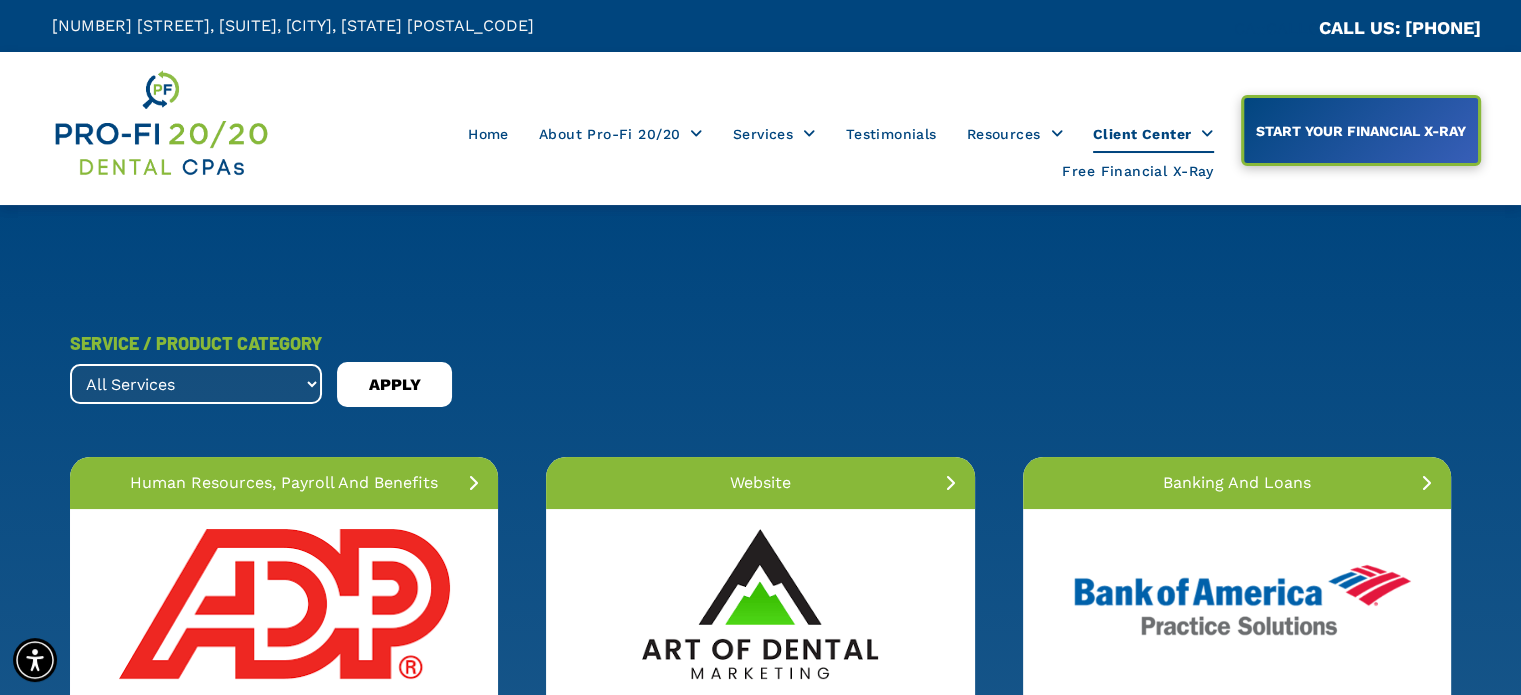 click at bounding box center (160, 123) 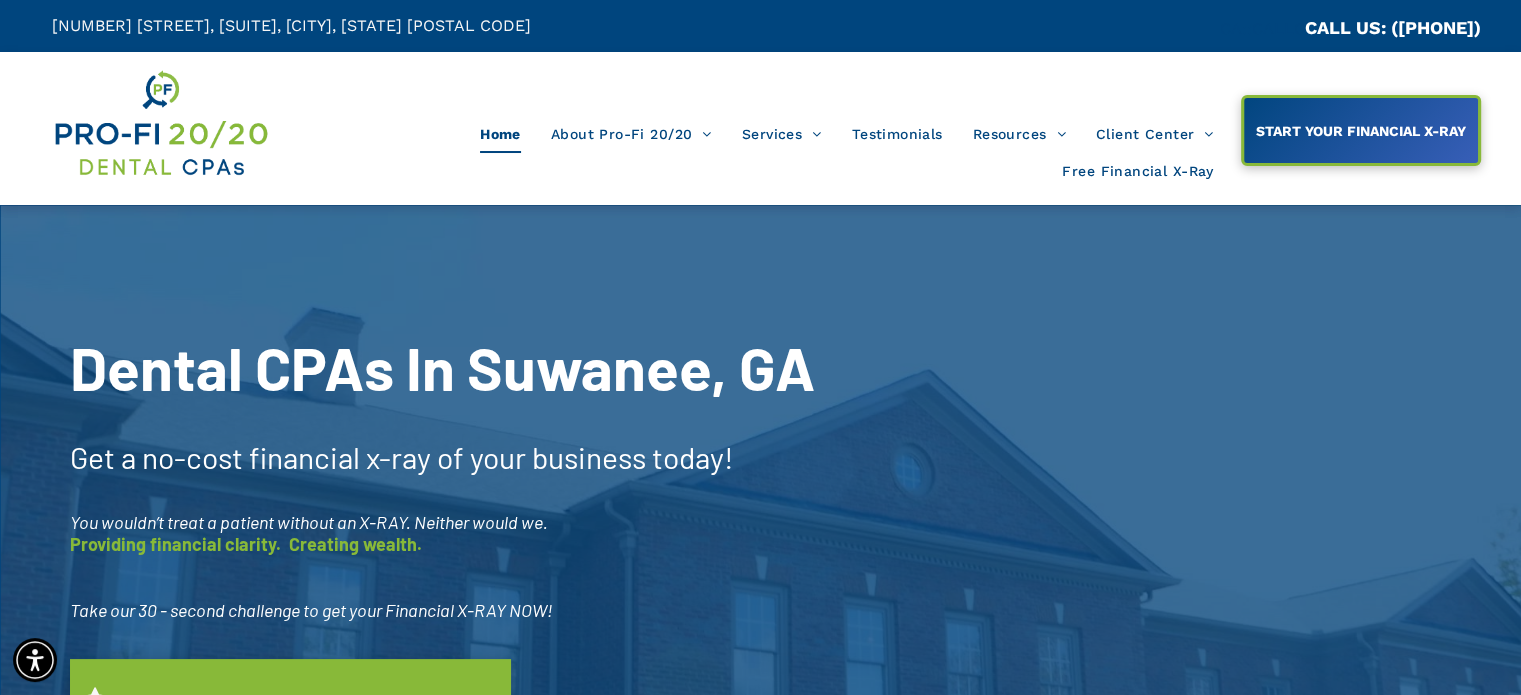 scroll, scrollTop: 100, scrollLeft: 0, axis: vertical 